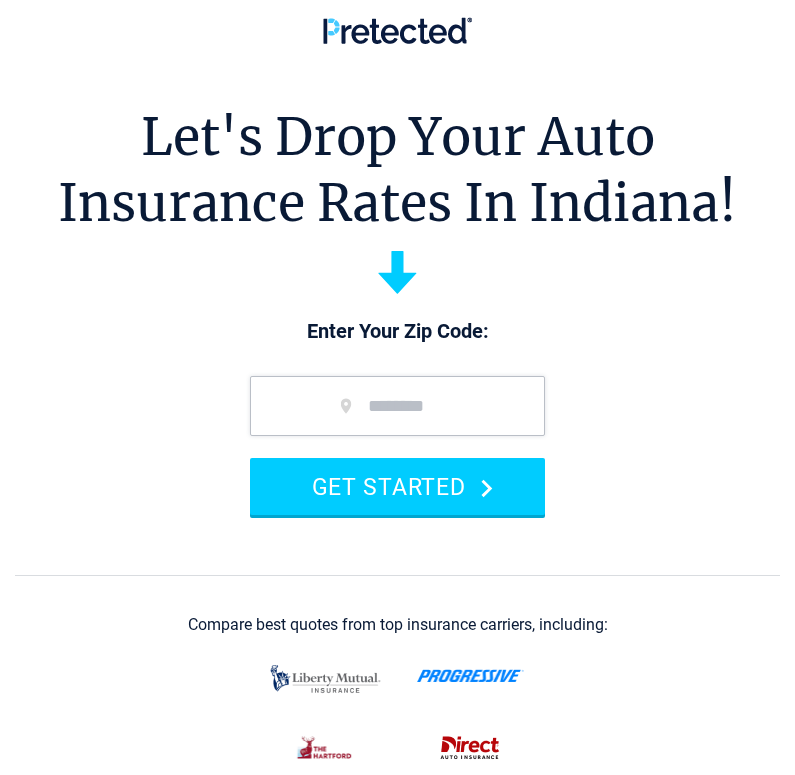 scroll, scrollTop: 0, scrollLeft: 0, axis: both 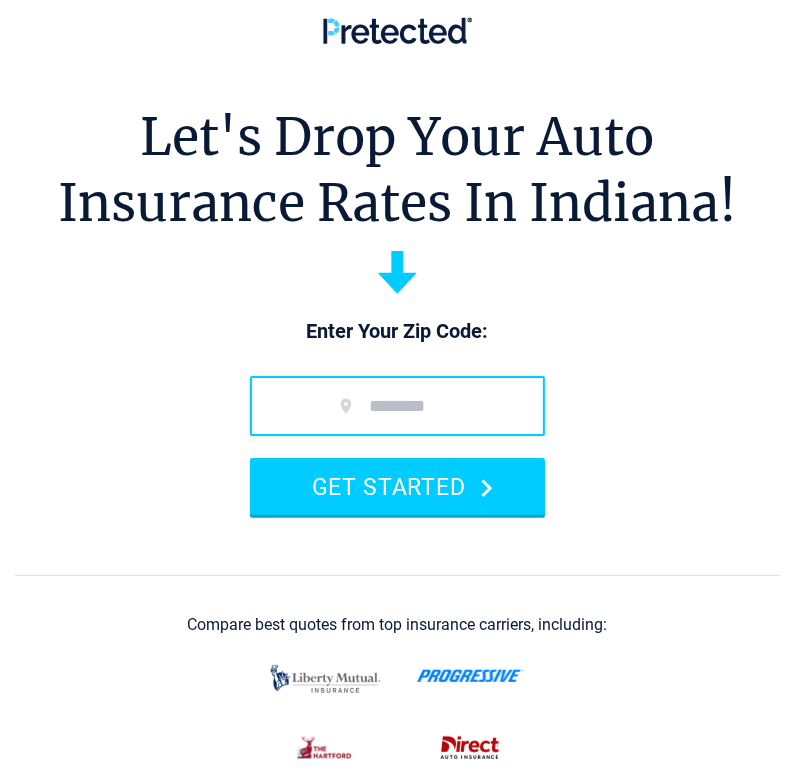 click at bounding box center (397, 406) 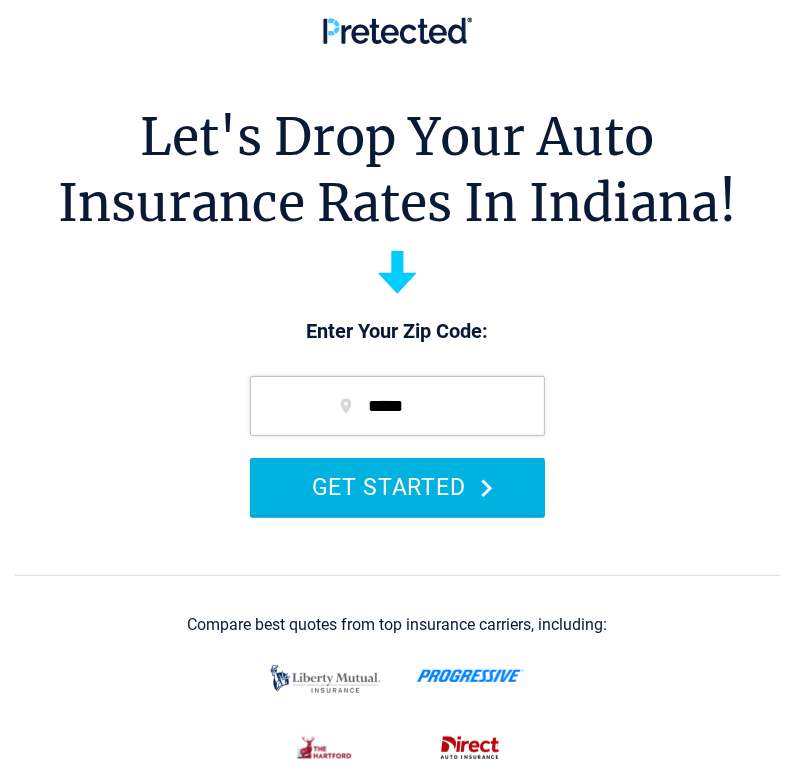 type on "*****" 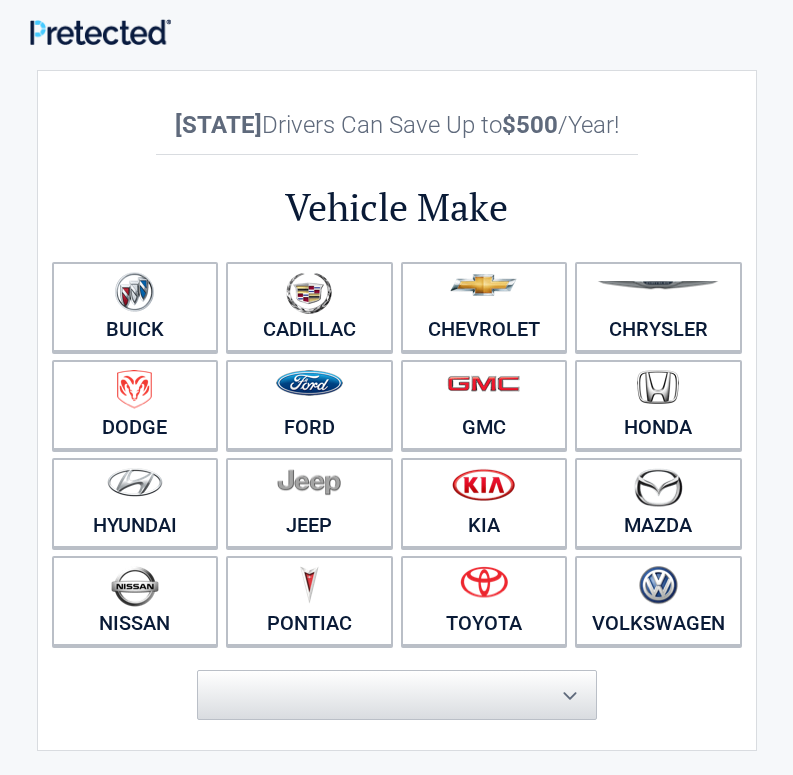 scroll, scrollTop: 0, scrollLeft: 0, axis: both 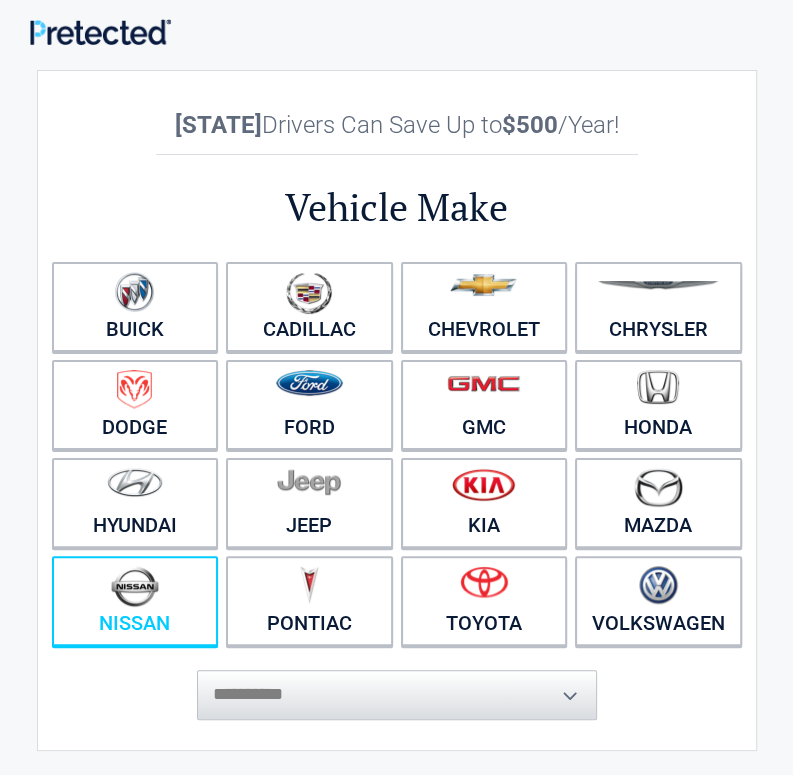 click at bounding box center [135, 588] 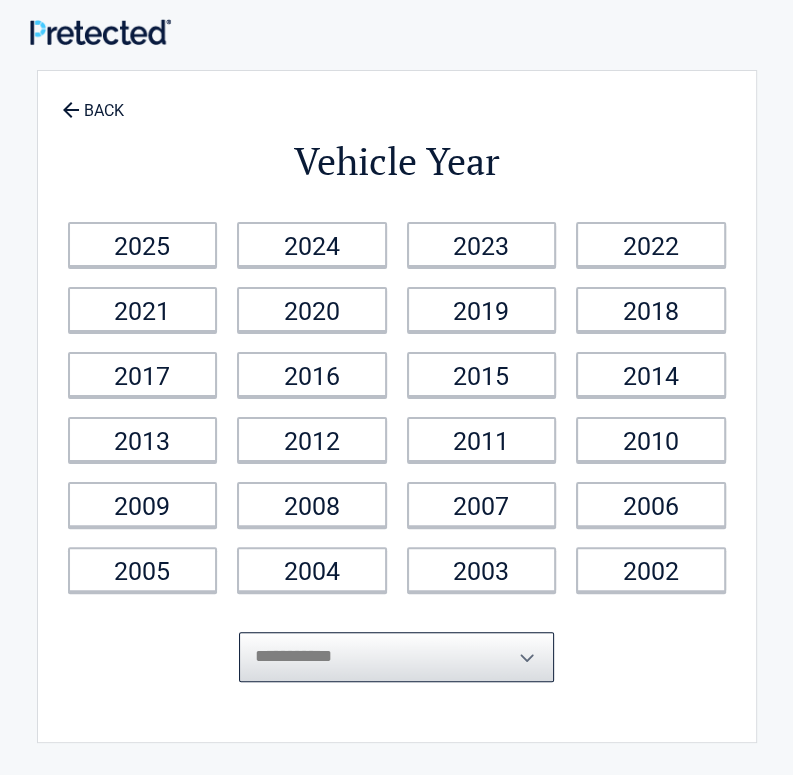 click on "**********" at bounding box center [396, 657] 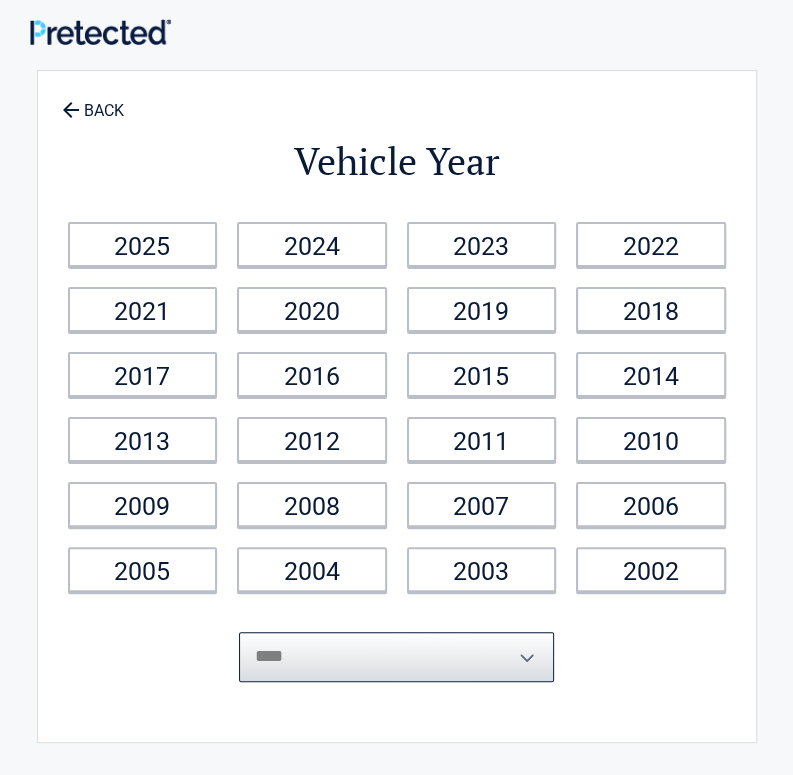 click on "**********" at bounding box center [396, 657] 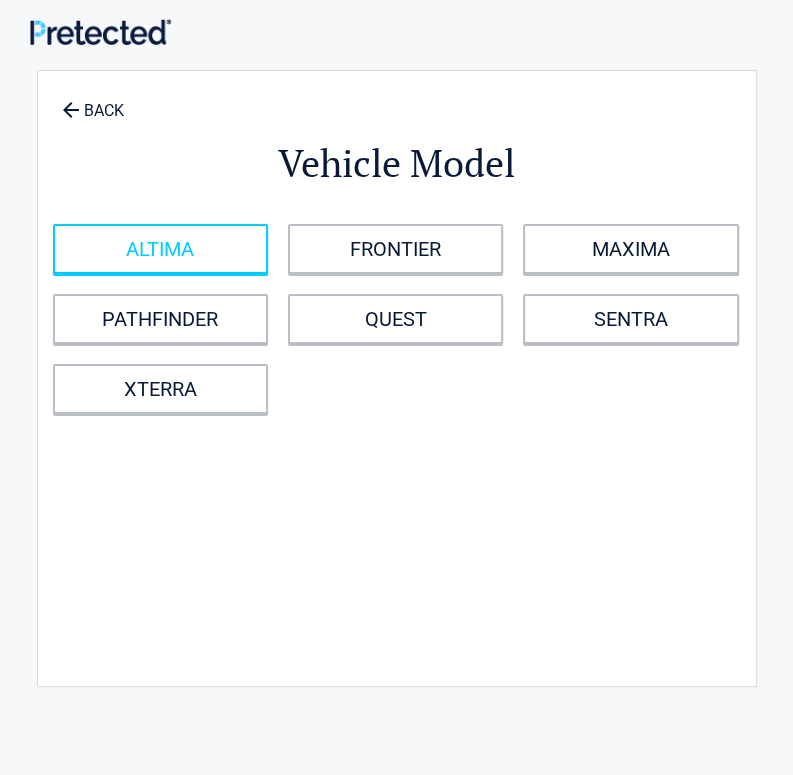 click on "ALTIMA" at bounding box center (160, 249) 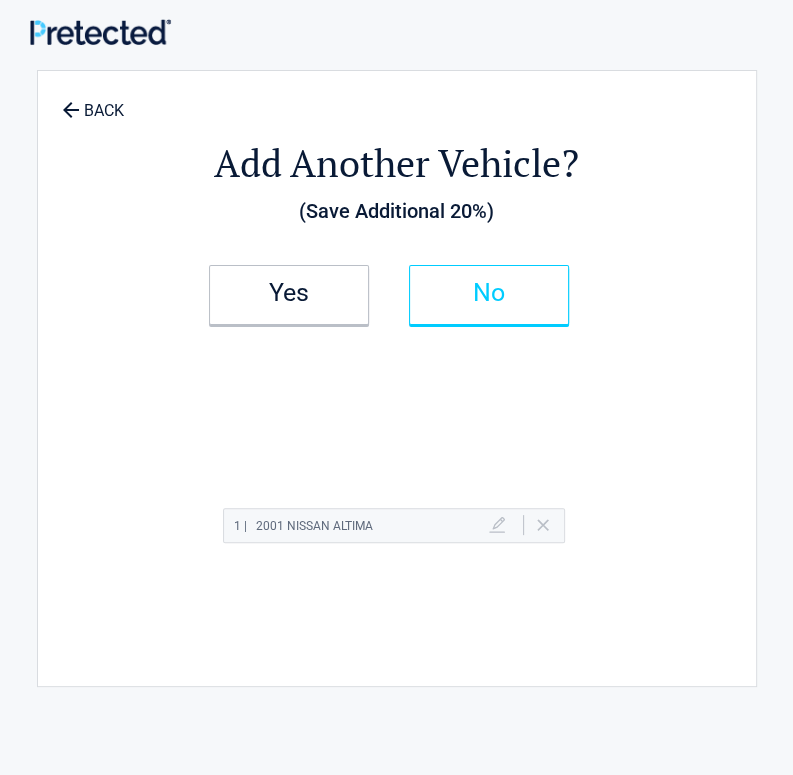 click on "No" at bounding box center [489, 293] 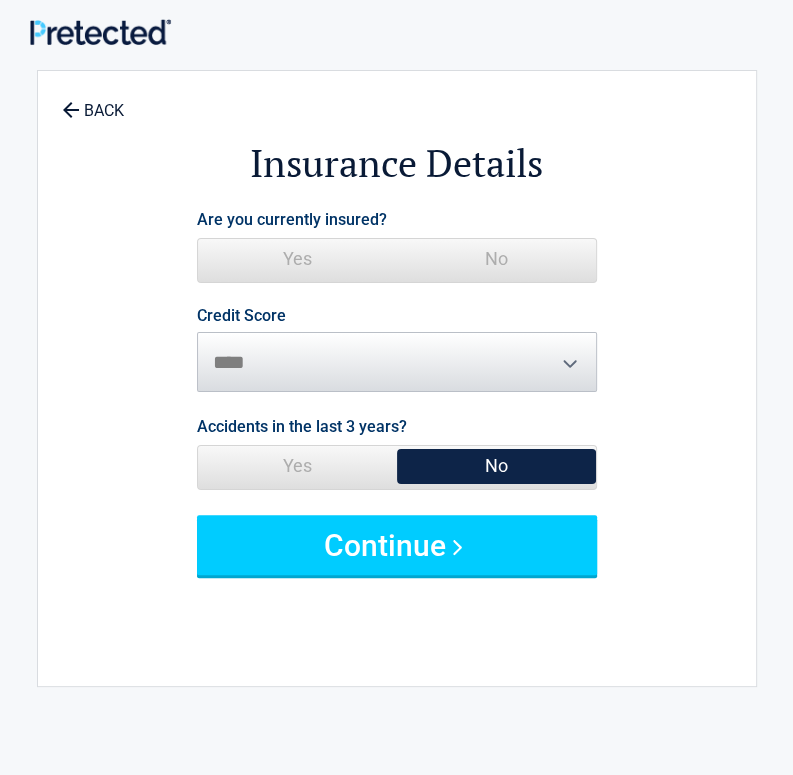click on "No" at bounding box center (496, 259) 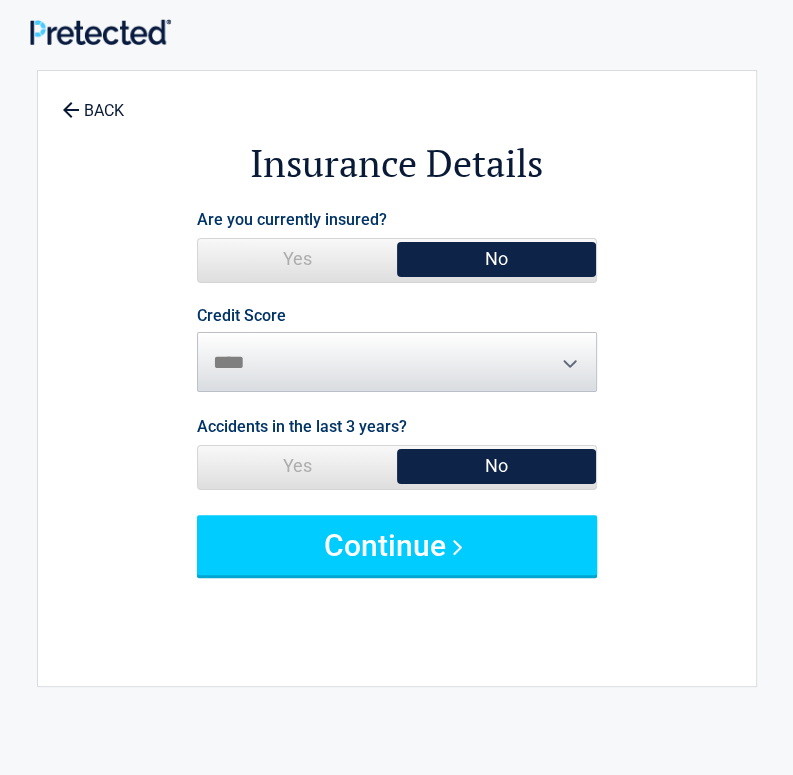 click on "Credit Score
*********
****
*******
****" at bounding box center [397, 350] 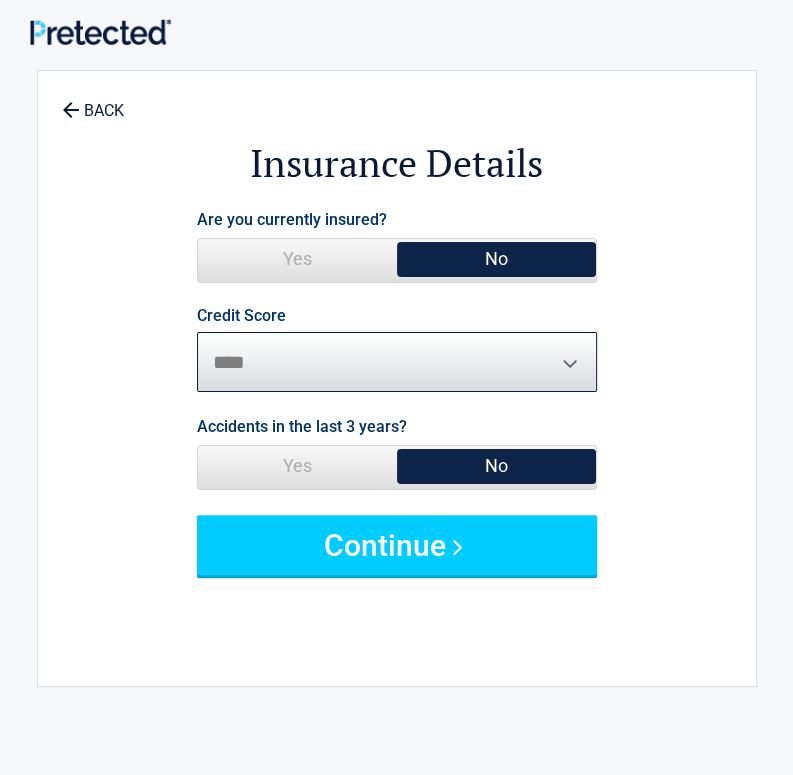 click on "*********
****
*******
****" at bounding box center [397, 362] 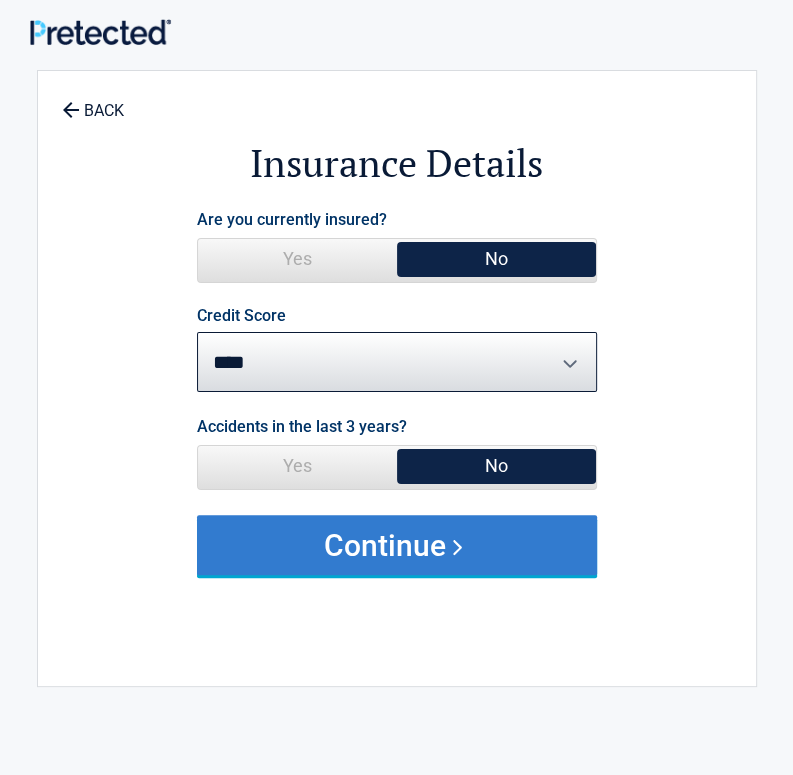 click on "Continue" at bounding box center (397, 545) 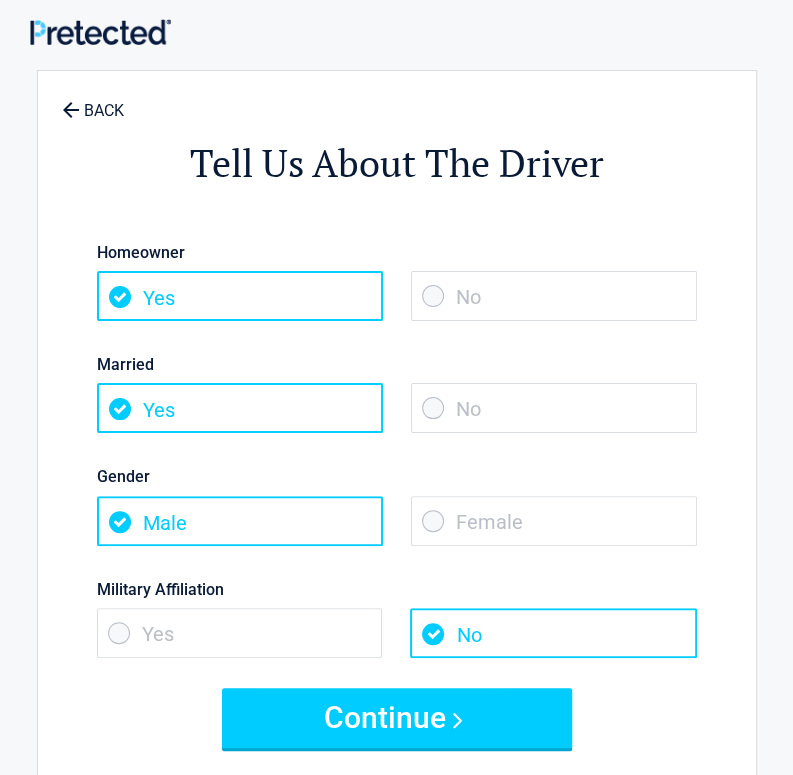 click on "No" at bounding box center (554, 296) 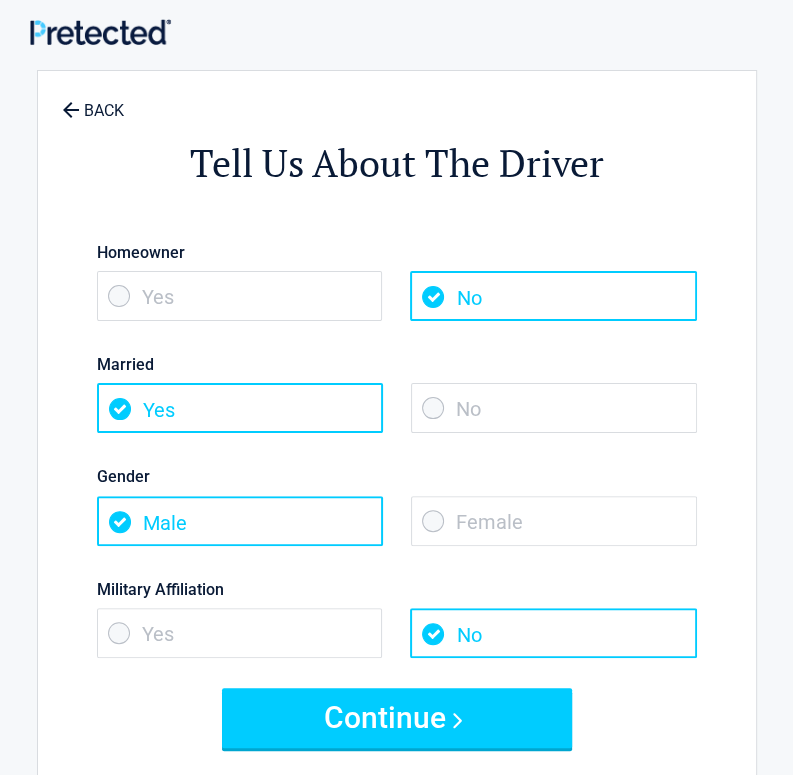 click on "No" at bounding box center [554, 408] 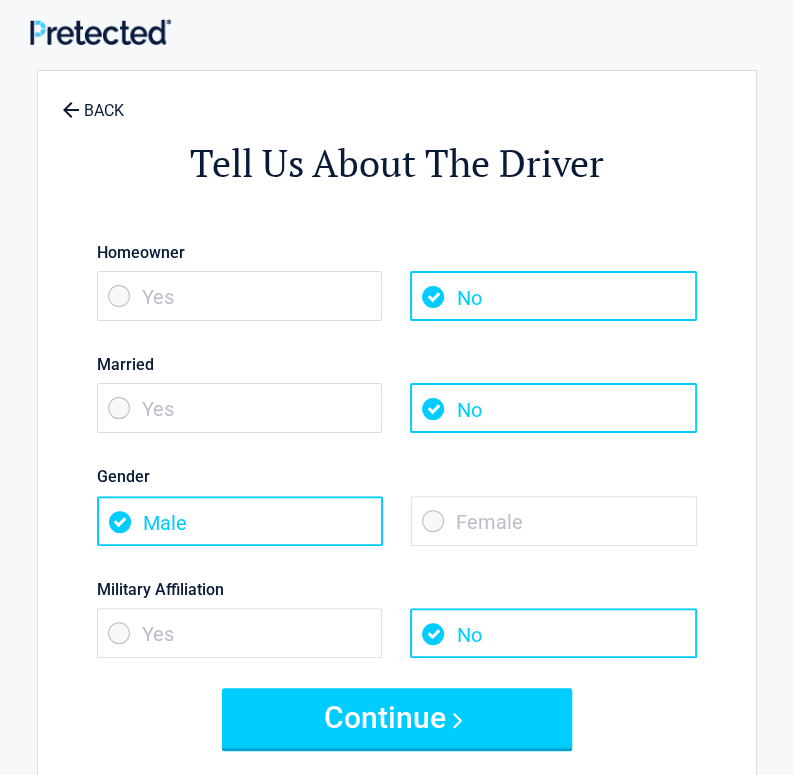 click on "Female" at bounding box center (554, 521) 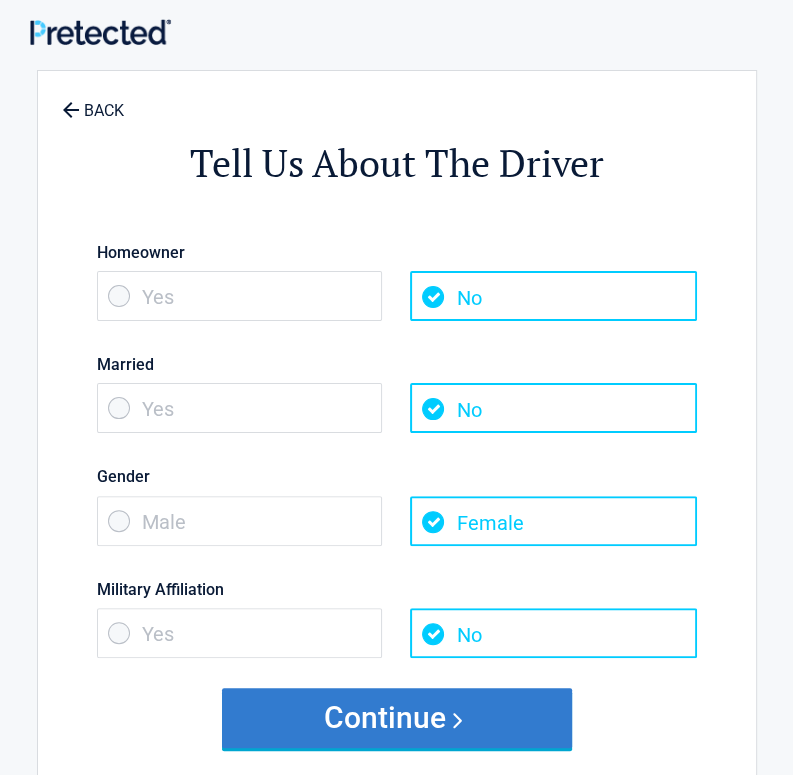 click on "Continue" at bounding box center [397, 718] 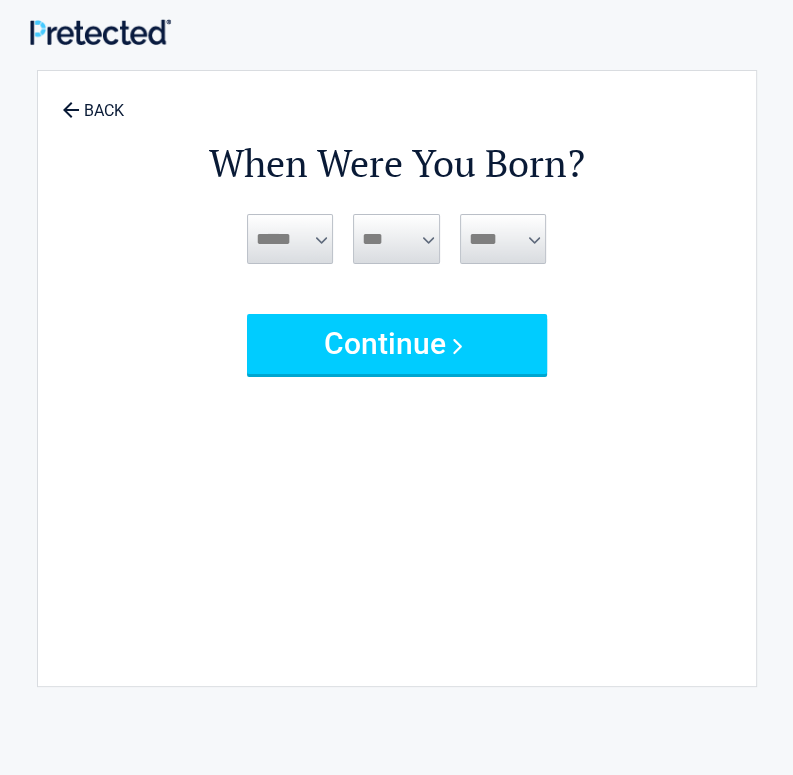 click on "*****
***
***
***
***
***
***
***
***
***
***
***
***" at bounding box center [290, 239] 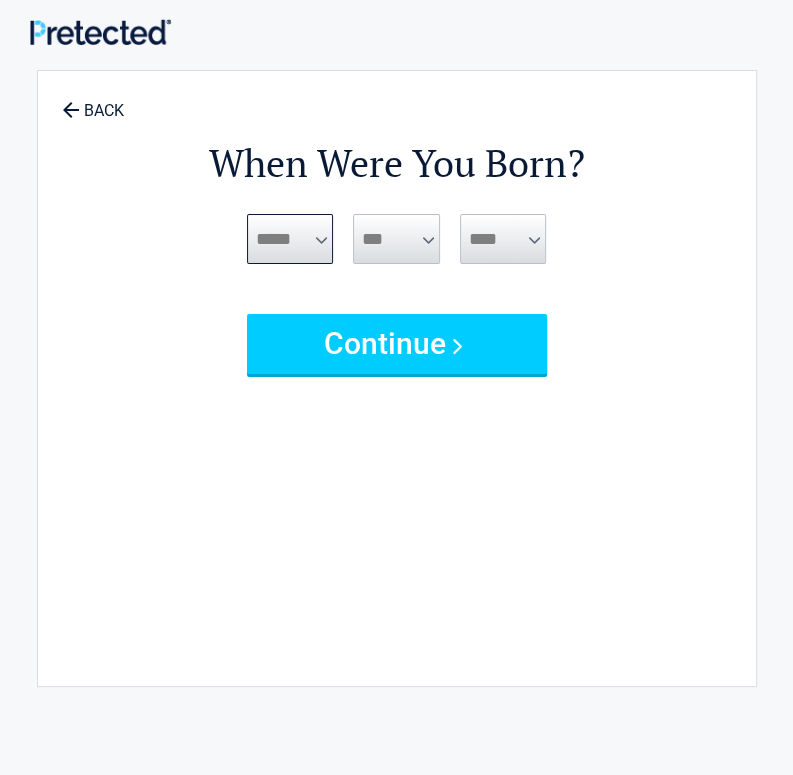 click on "*****
***
***
***
***
***
***
***
***
***
***
***
***" at bounding box center [290, 239] 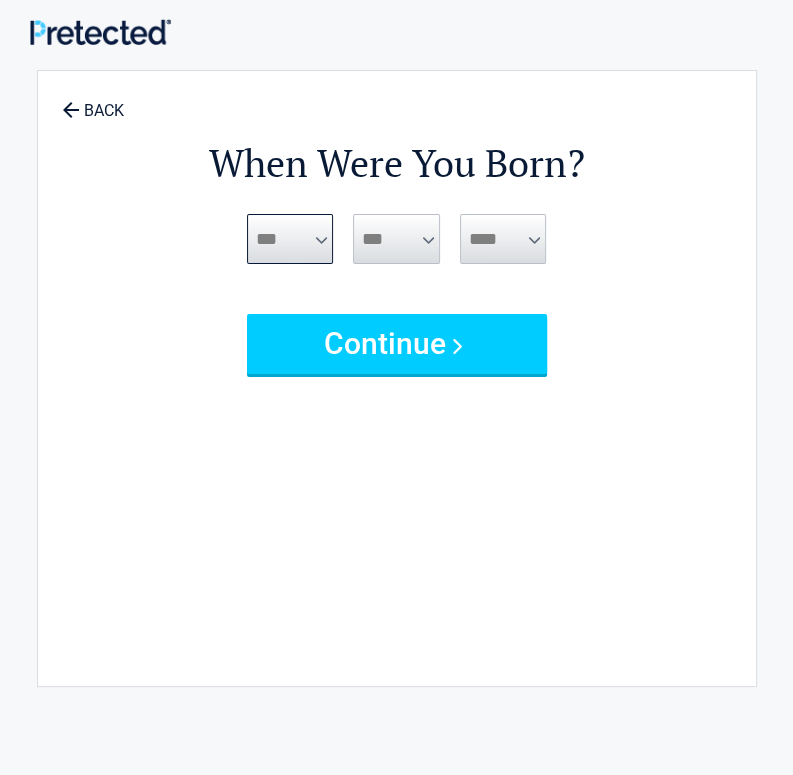 click on "*****
***
***
***
***
***
***
***
***
***
***
***
***" at bounding box center [290, 239] 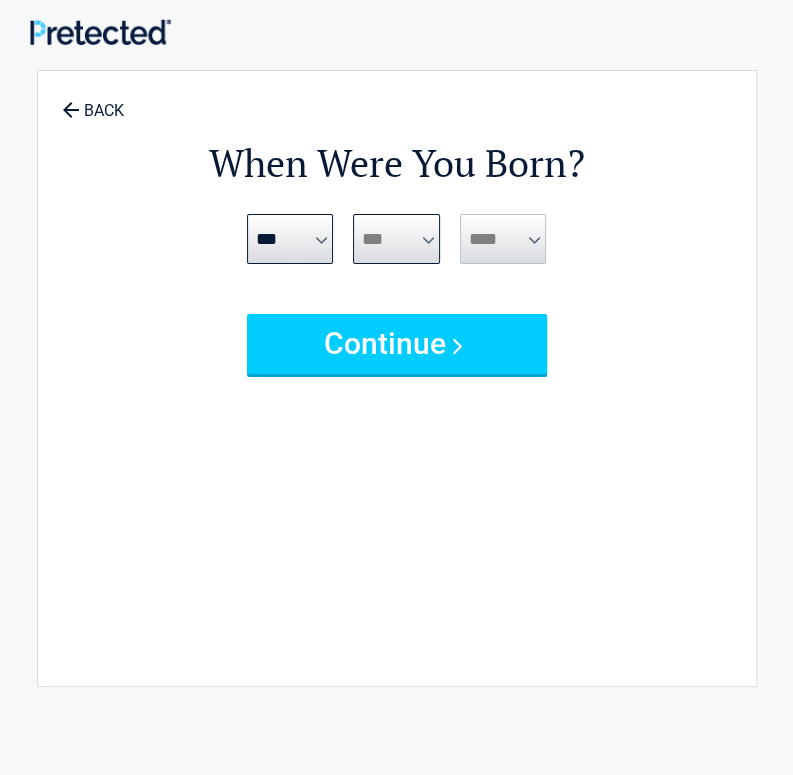 click on "*** * * * * * * * * * ** ** ** ** ** ** ** ** ** ** ** ** ** ** ** ** ** ** ** ** ** **" at bounding box center (396, 239) 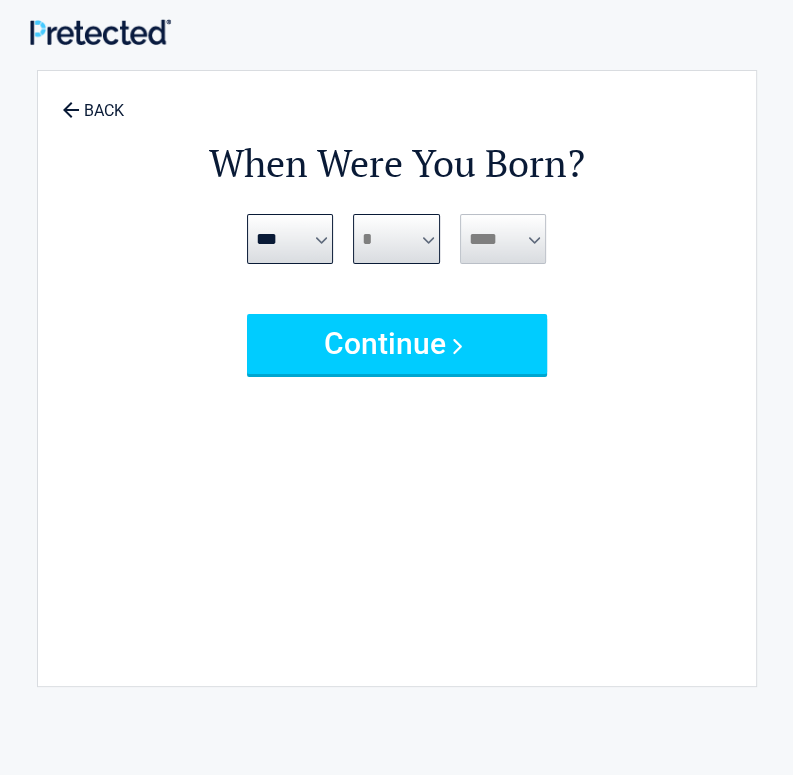 click on "*** * * * * * * * * * ** ** ** ** ** ** ** ** ** ** ** ** ** ** ** ** ** ** ** ** ** **" at bounding box center (396, 239) 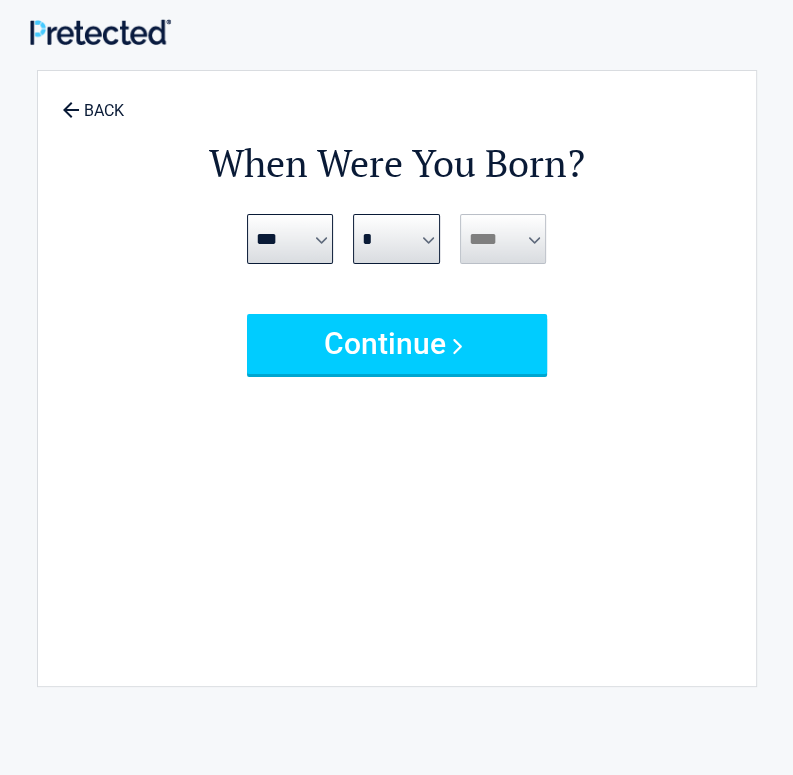 click on "****
****
****
****
****
****
****
****
****
****
****
****
****
****
****
****
****
****
****
****
****
****
****
****
****
****
****
****
****
****
****
****
****
****
****
****
****
****
****
****
****
****
****
****
****
****
****
****
****
****
****
****
****
****
****
****
****
****
****
****
****
****
**** ****" at bounding box center [503, 239] 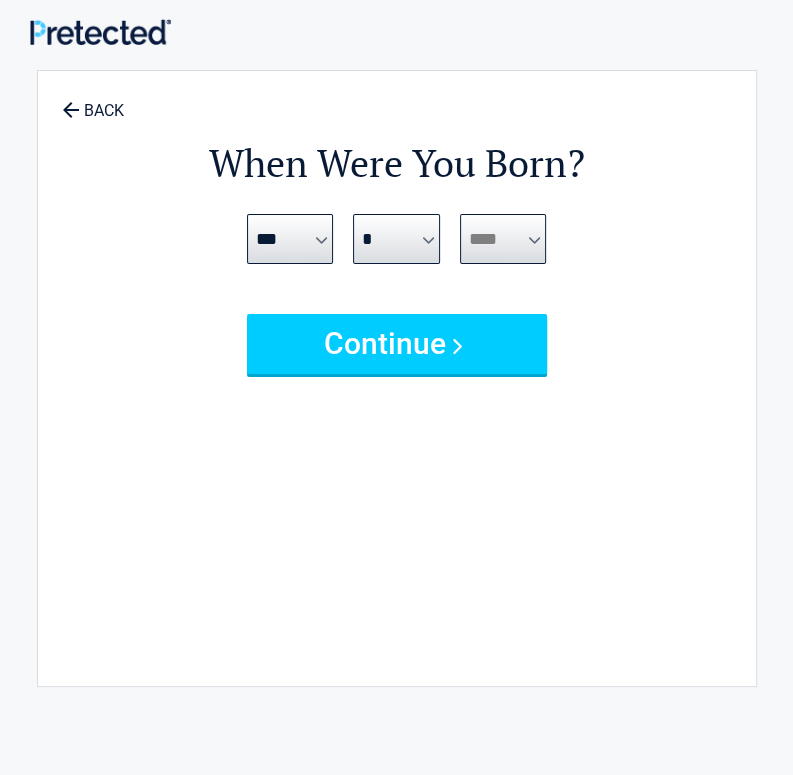 click on "****
****
****
****
****
****
****
****
****
****
****
****
****
****
****
****
****
****
****
****
****
****
****
****
****
****
****
****
****
****
****
****
****
****
****
****
****
****
****
****
****
****
****
****
****
****
****
****
****
****
****
****
****
****
****
****
****
****
****
****
****
****
****
****" at bounding box center [503, 239] 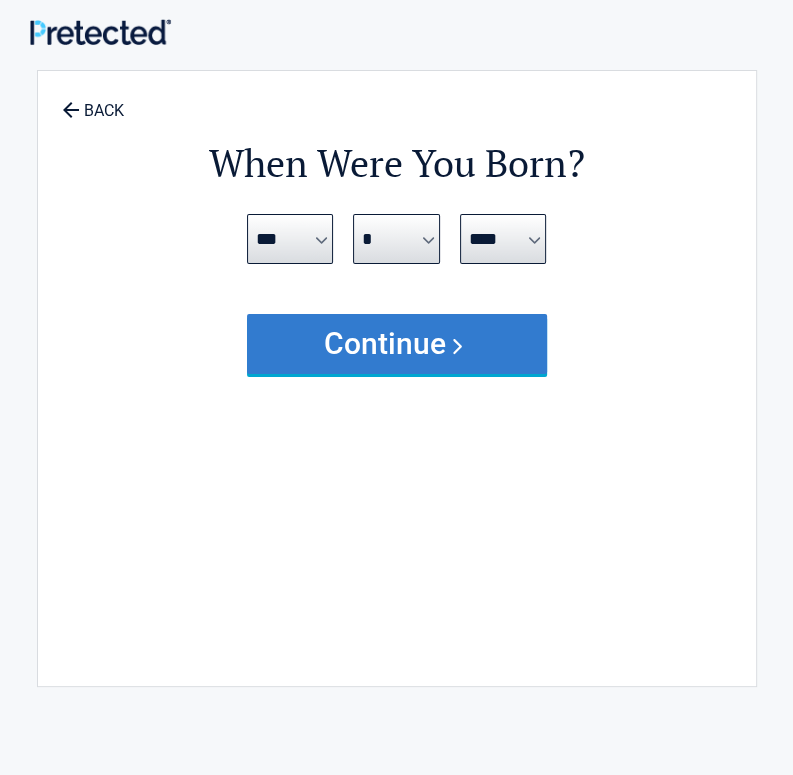 click on "Continue" at bounding box center [397, 344] 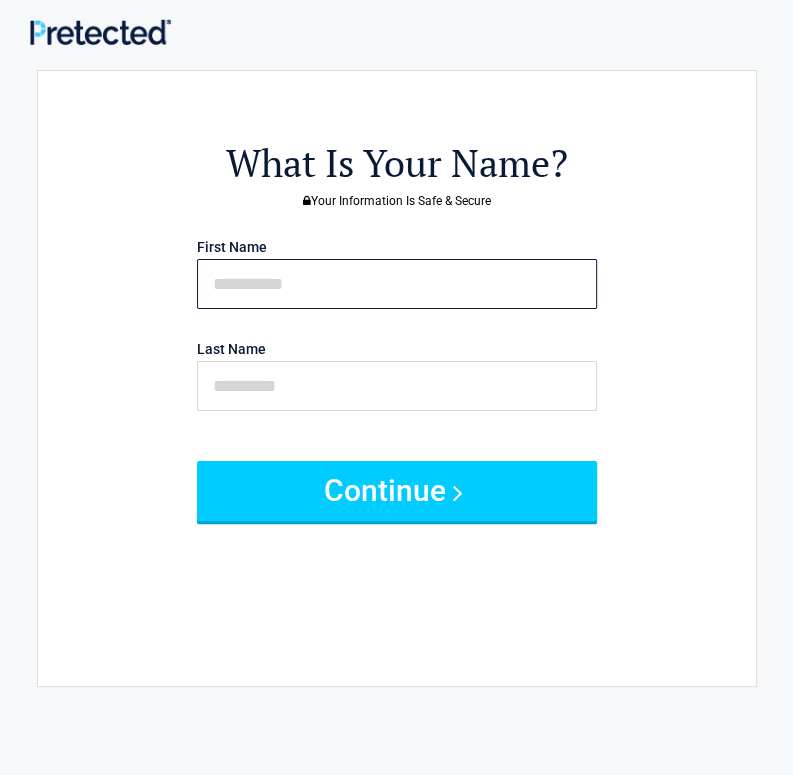 click at bounding box center (397, 284) 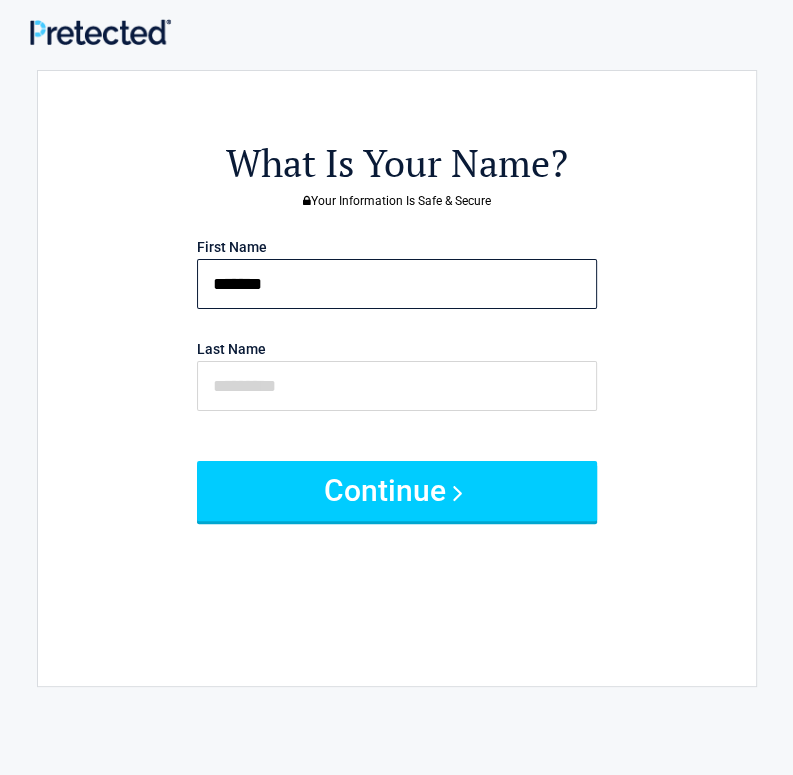type on "*******" 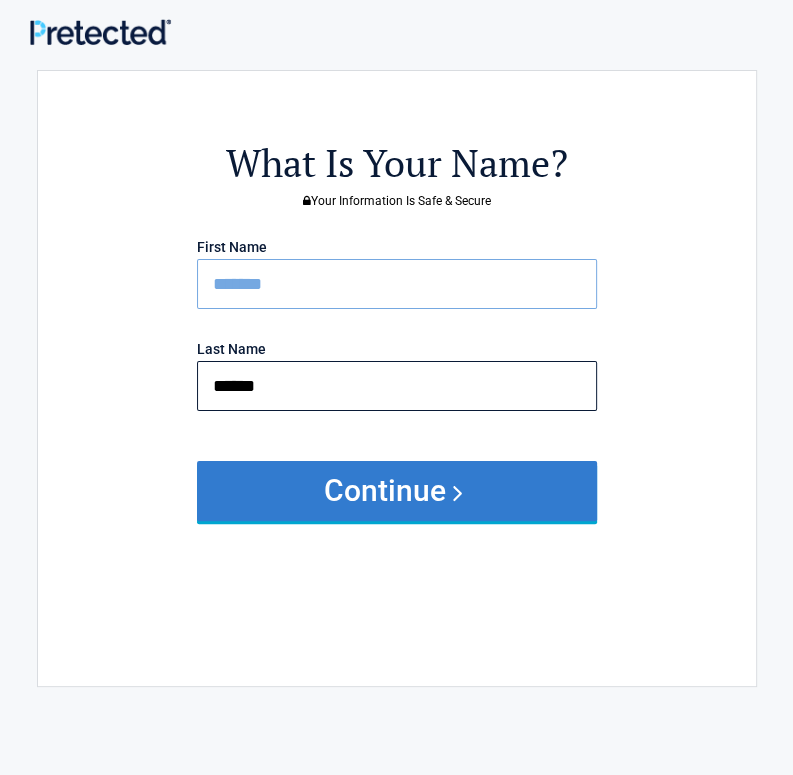 type on "******" 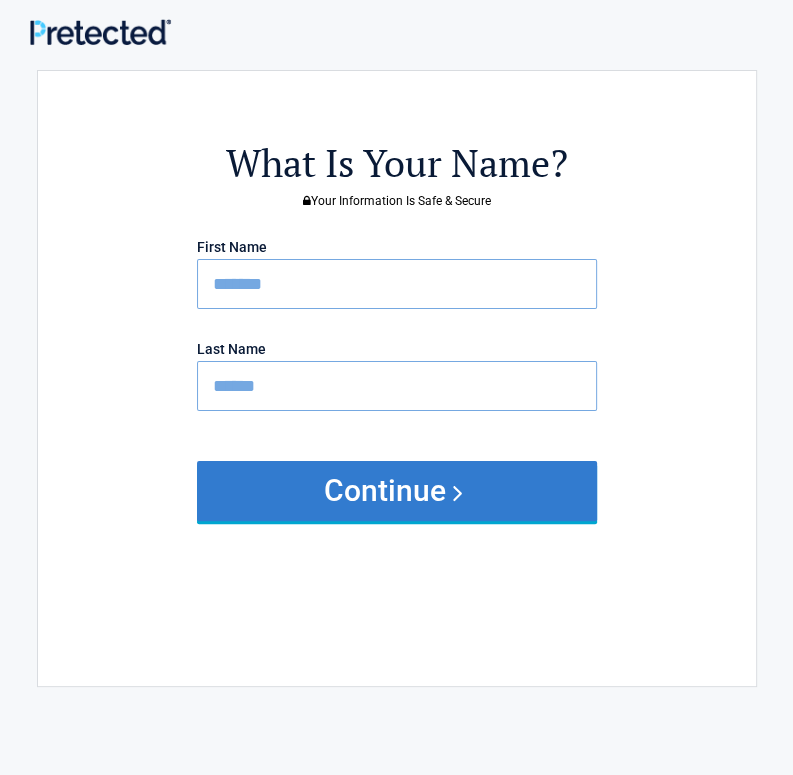 click on "Continue" at bounding box center [397, 491] 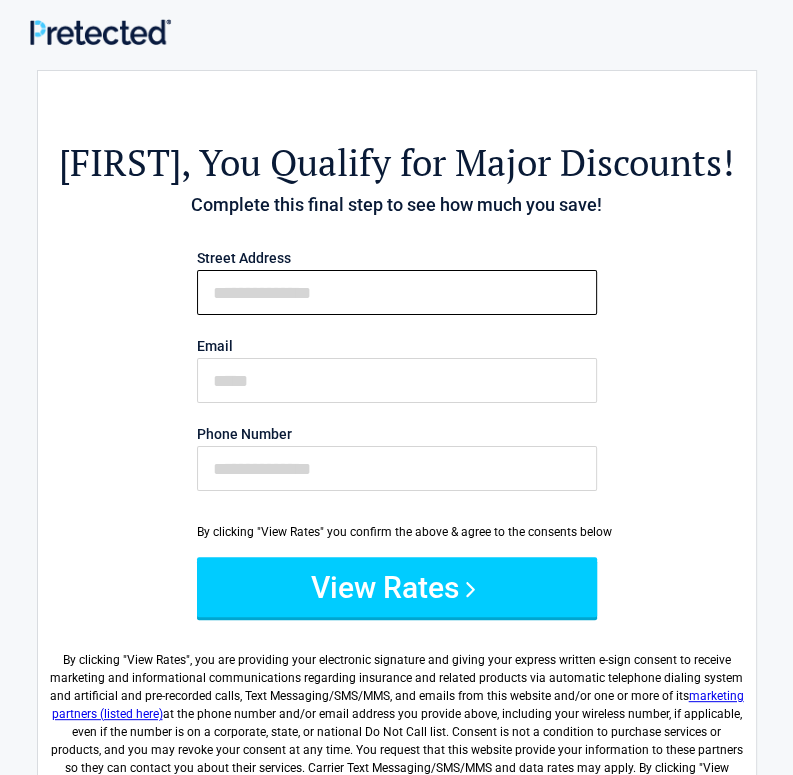 click on "First Name" at bounding box center [397, 292] 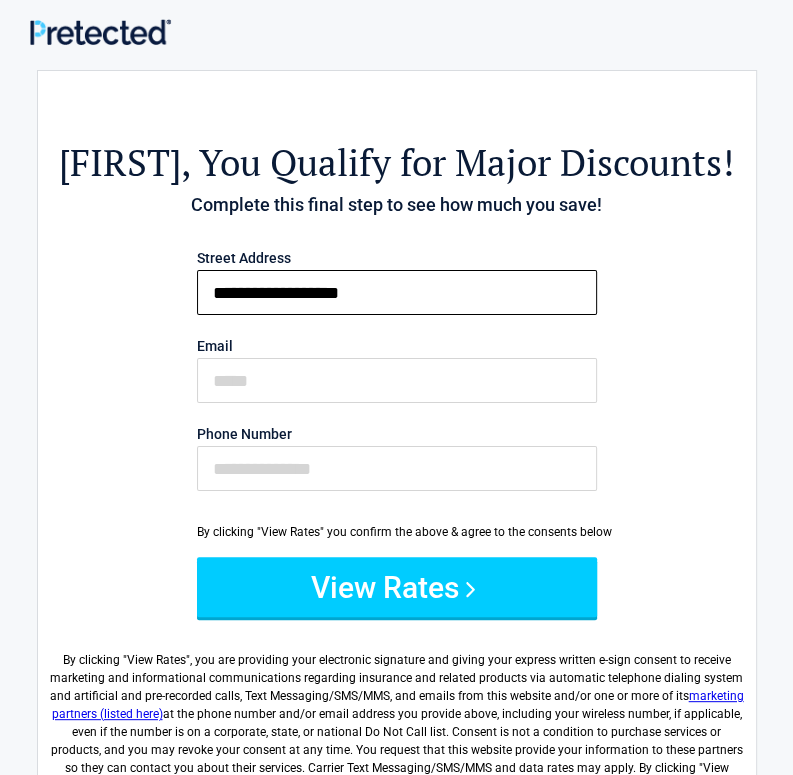 type on "**********" 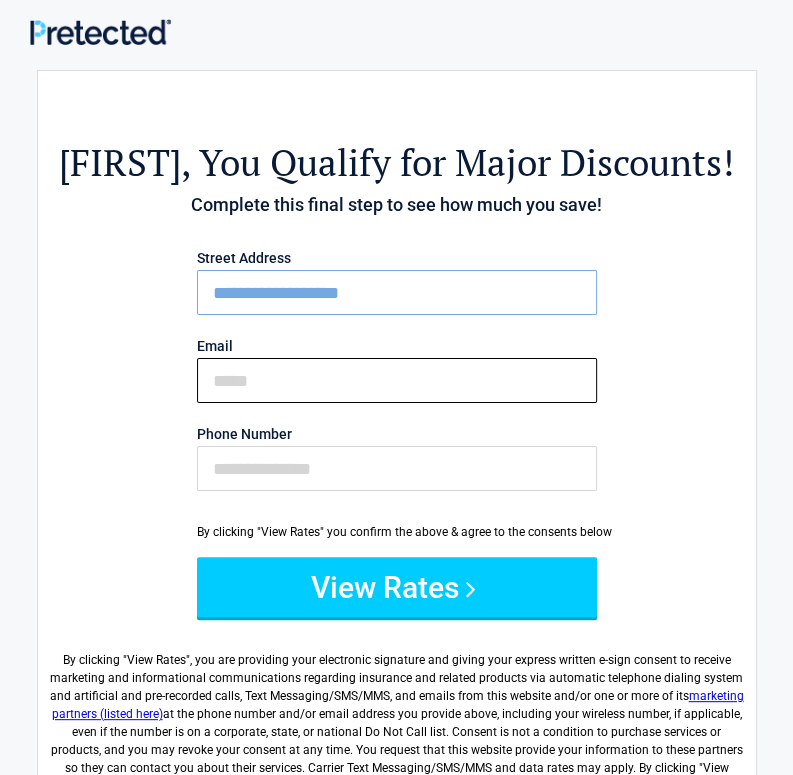 click on "Email" at bounding box center [397, 380] 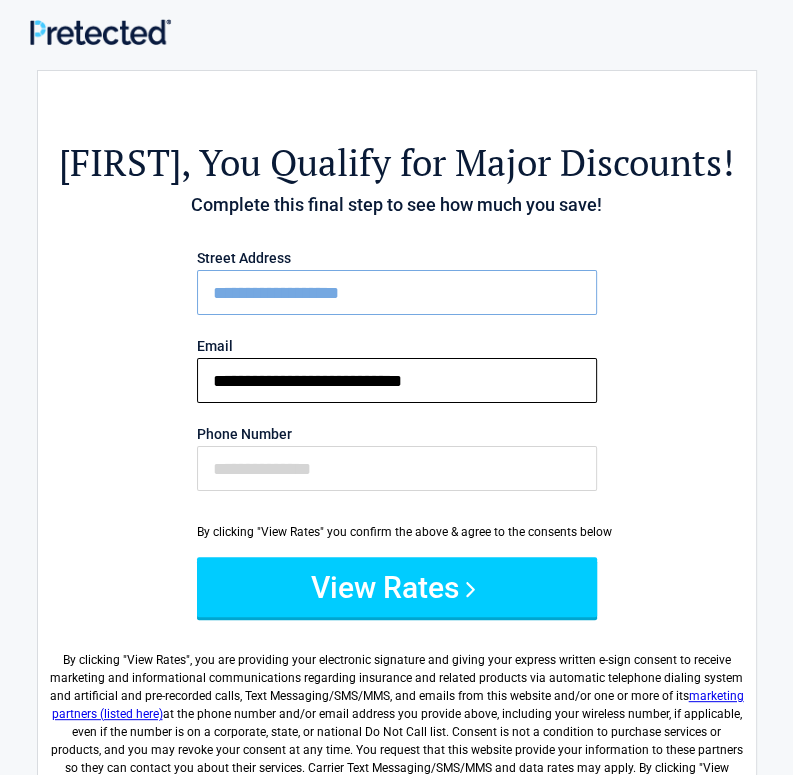 type on "**********" 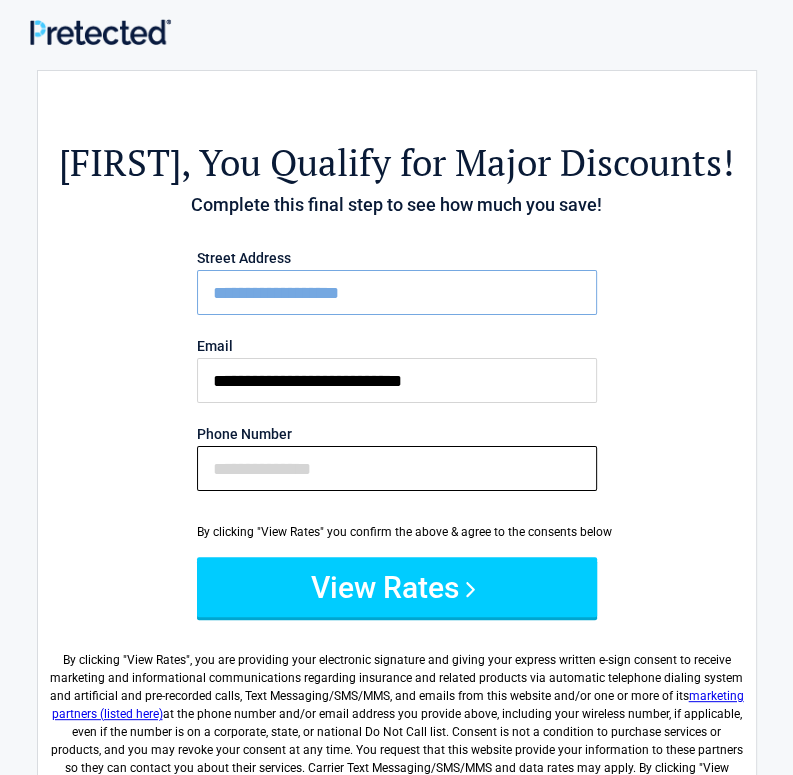 click on "Phone Number" at bounding box center (397, 468) 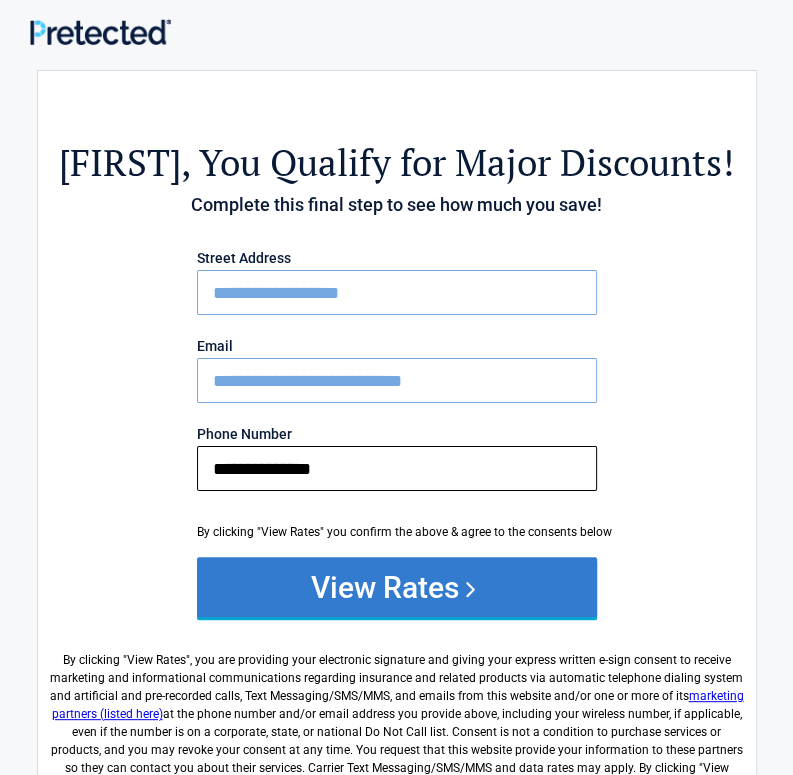 type on "**********" 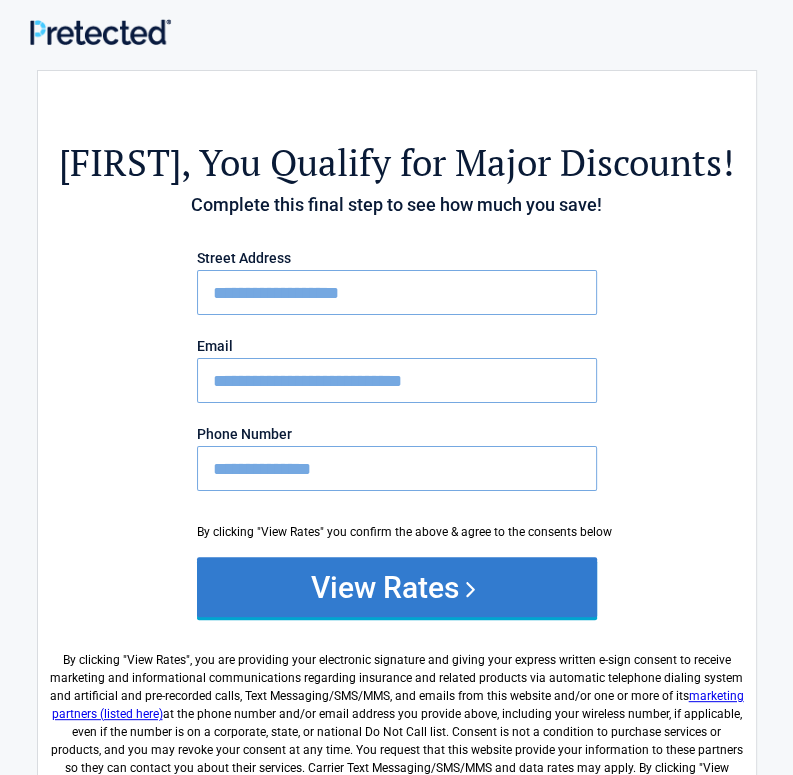 click on "View Rates" at bounding box center [397, 587] 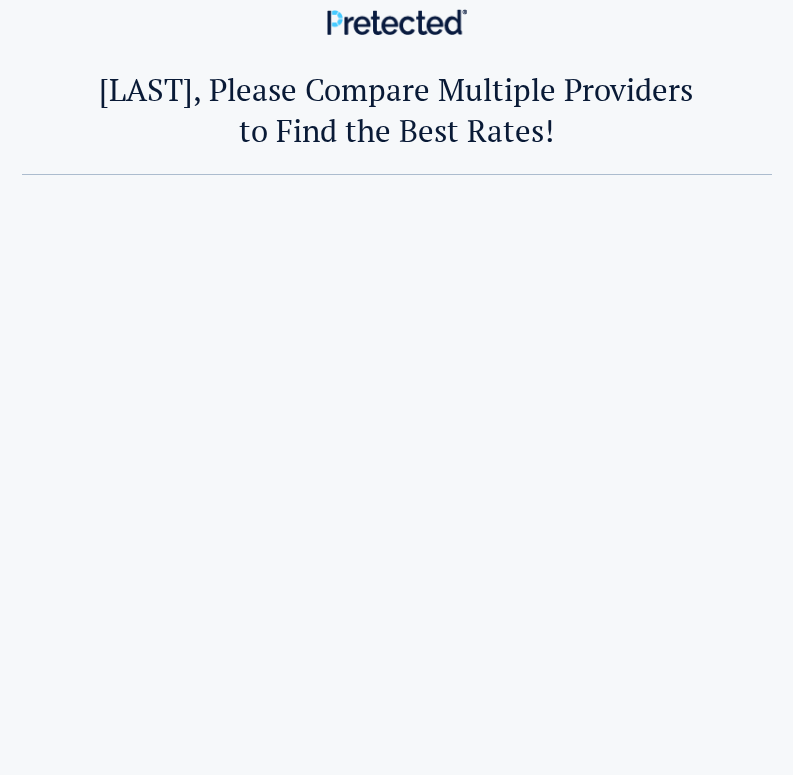 scroll, scrollTop: 0, scrollLeft: 0, axis: both 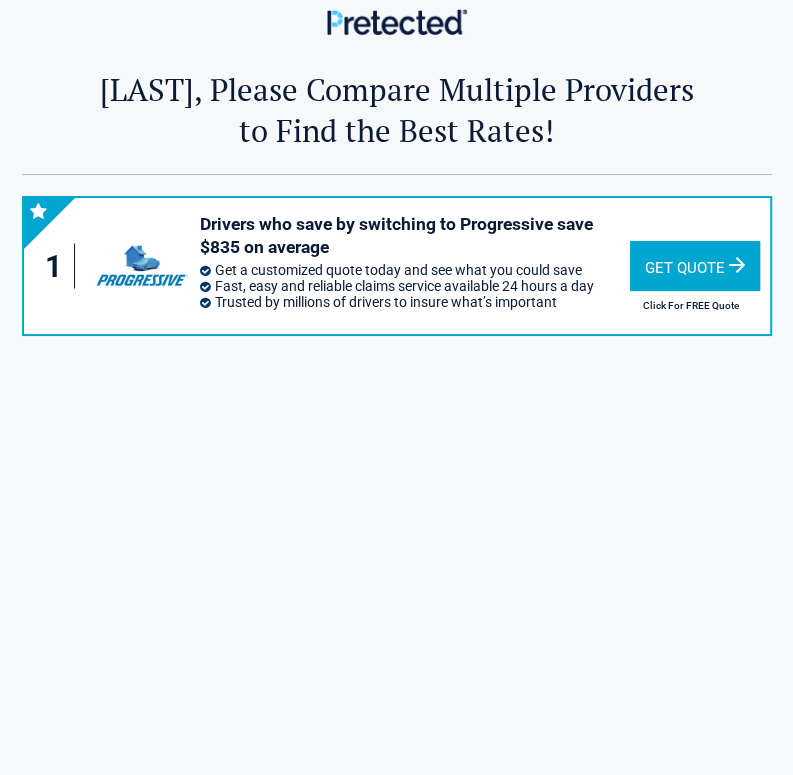 click on "Get Quote" at bounding box center (695, 266) 